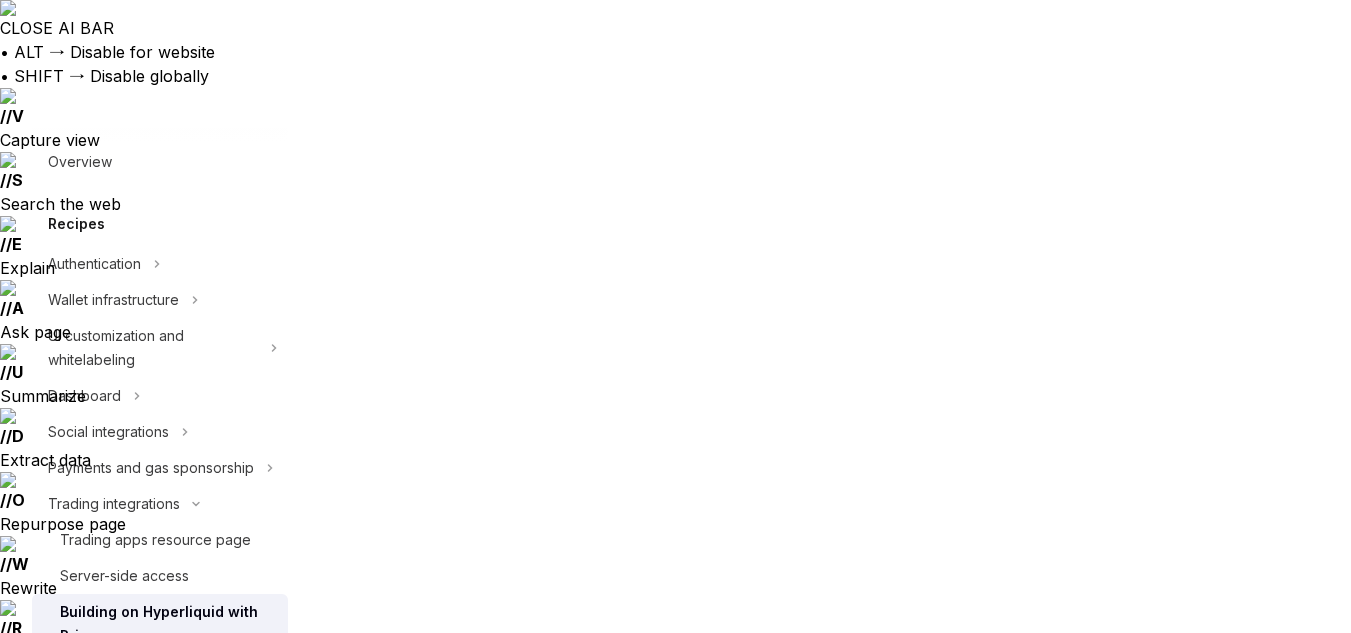 scroll, scrollTop: 884, scrollLeft: 0, axis: vertical 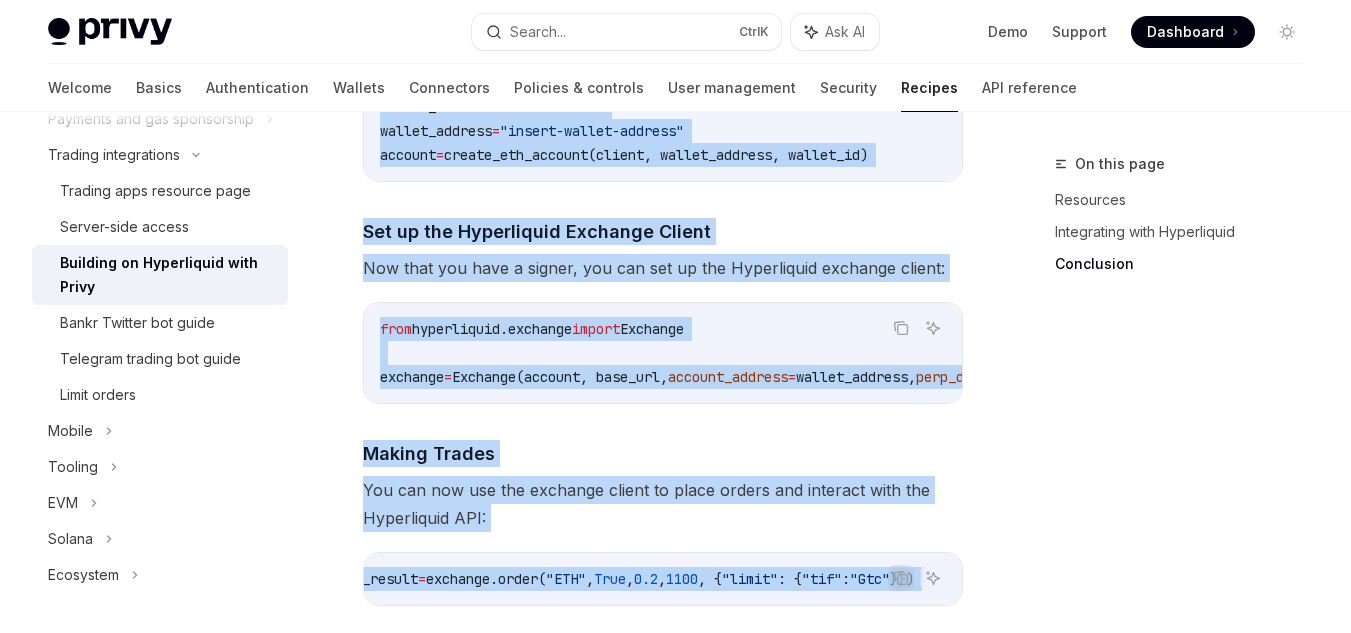 drag, startPoint x: 372, startPoint y: 166, endPoint x: 582, endPoint y: 228, distance: 218.96118 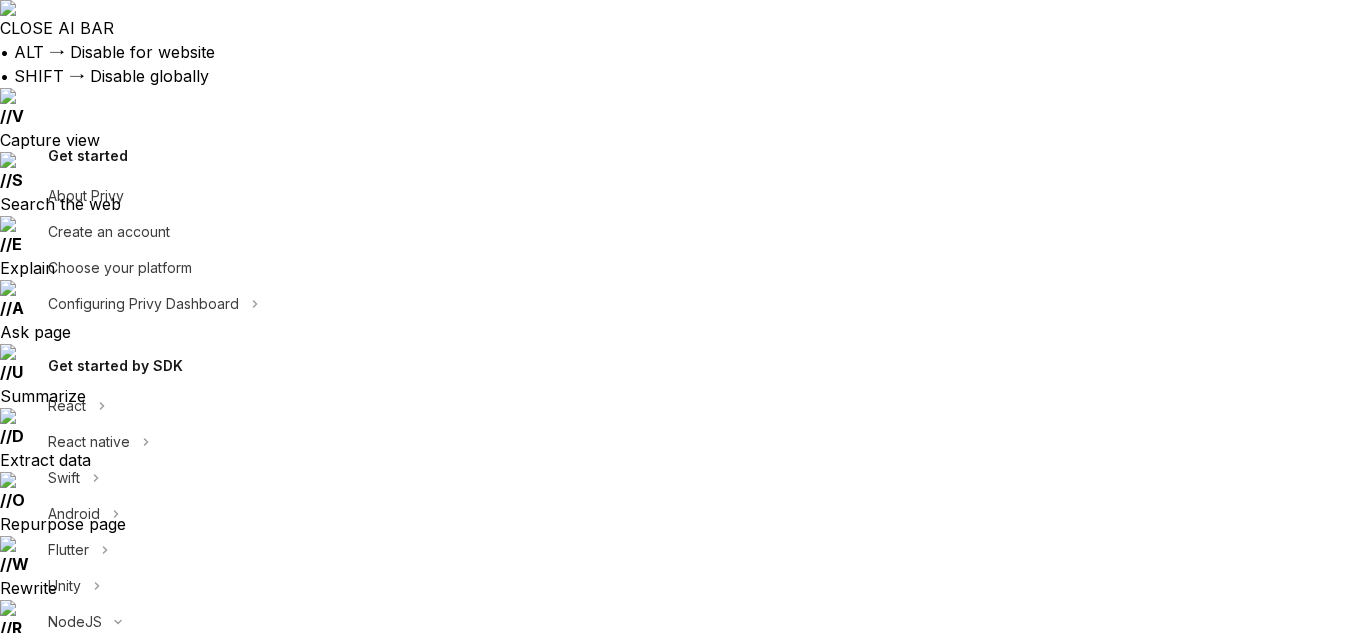 scroll, scrollTop: 0, scrollLeft: 0, axis: both 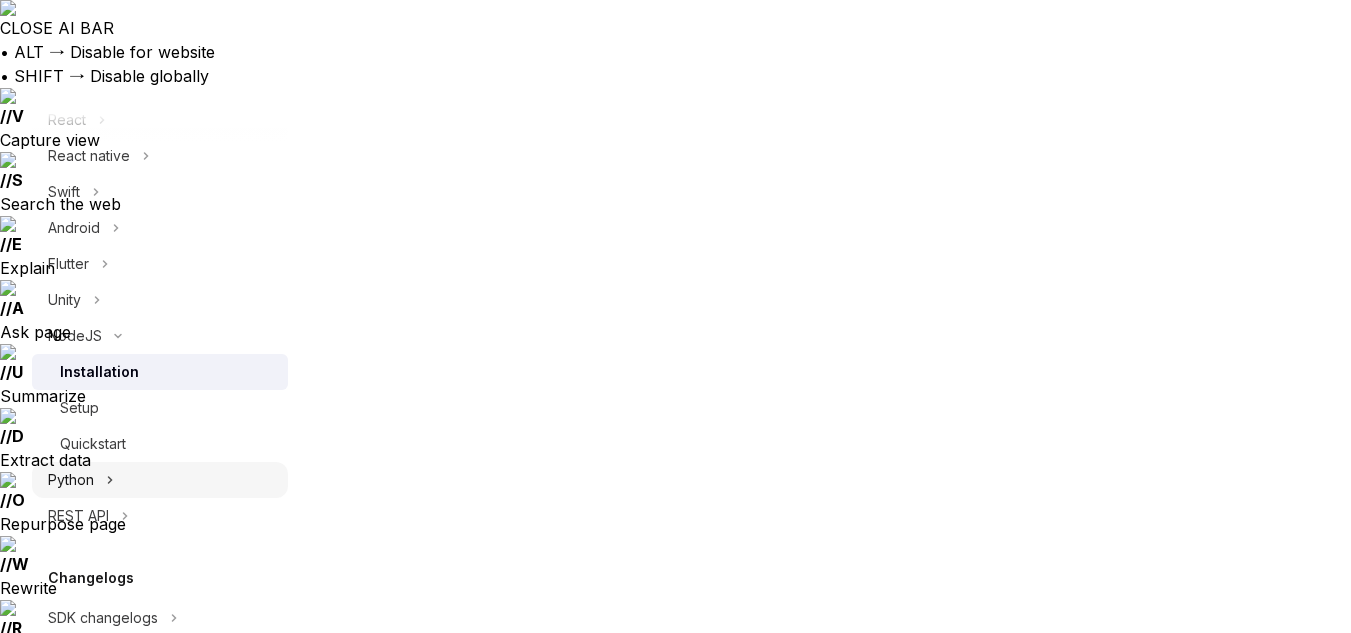 click on "Python" at bounding box center (71, 480) 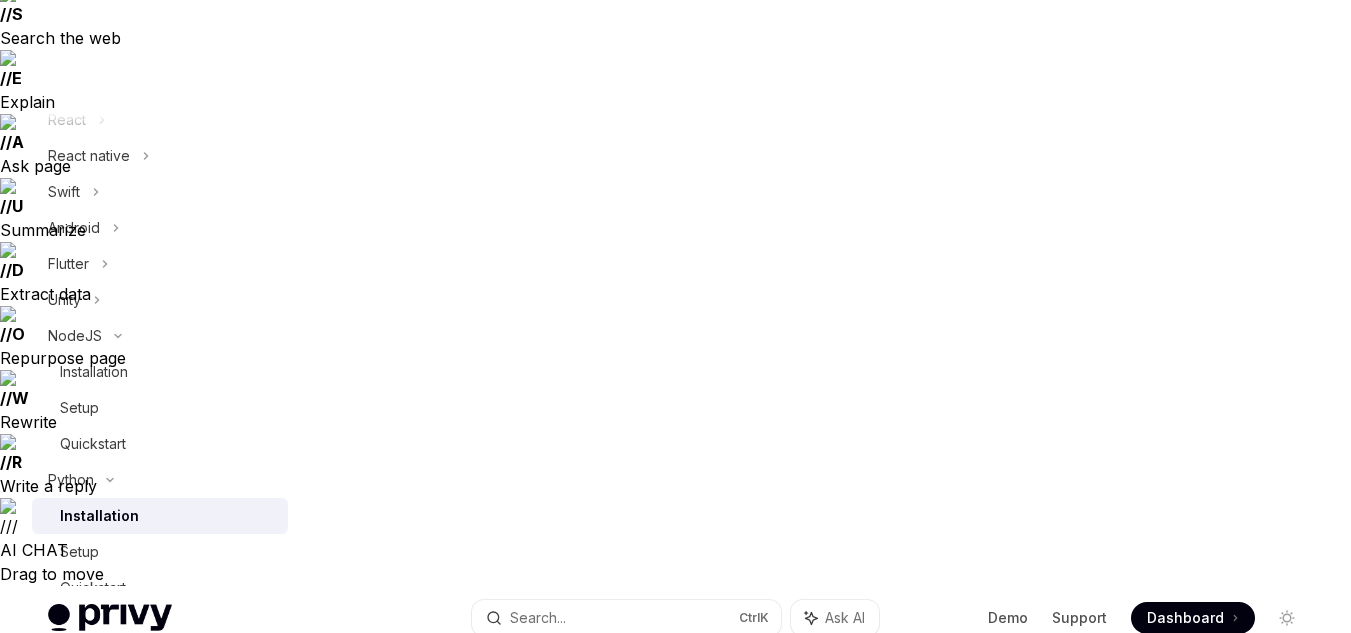 scroll, scrollTop: 178, scrollLeft: 0, axis: vertical 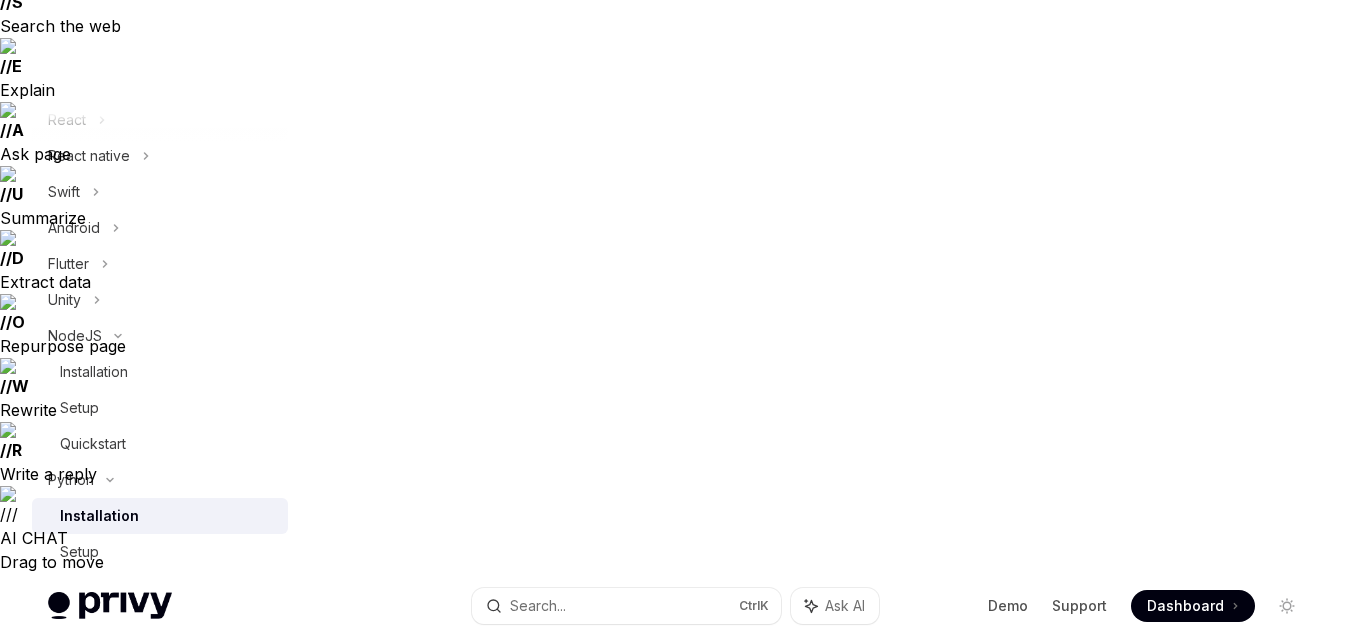 click on "Setup" at bounding box center (925, 1154) 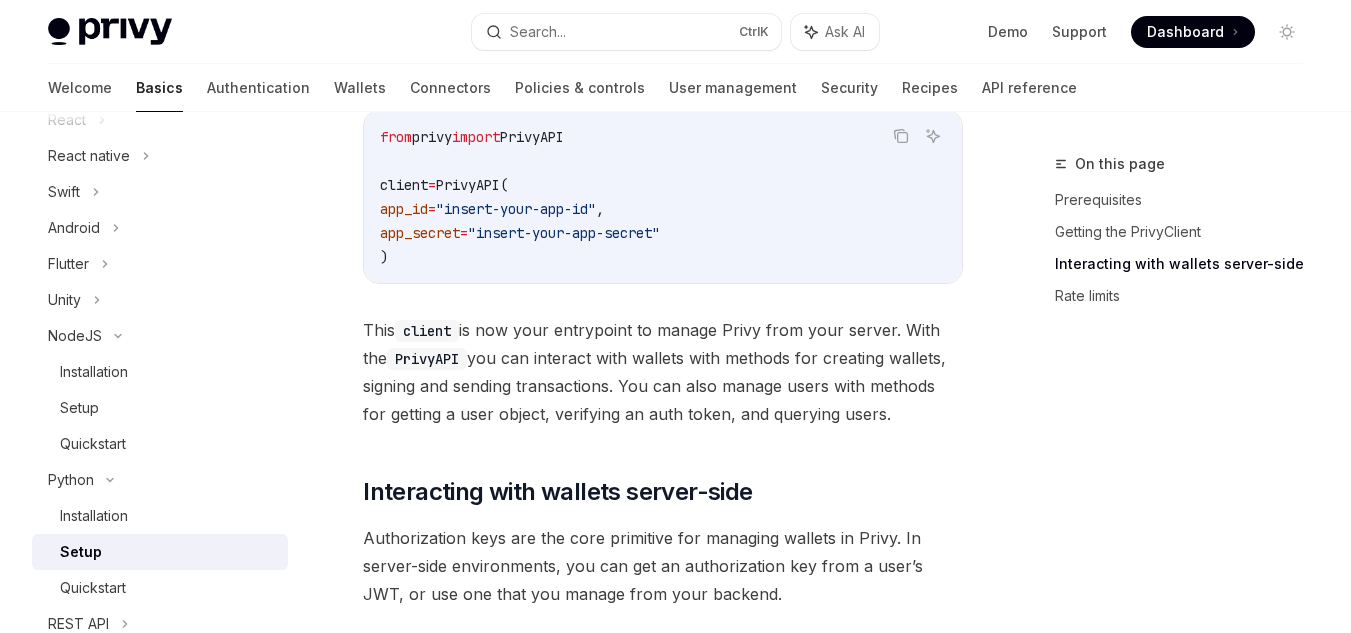 scroll, scrollTop: 1198, scrollLeft: 0, axis: vertical 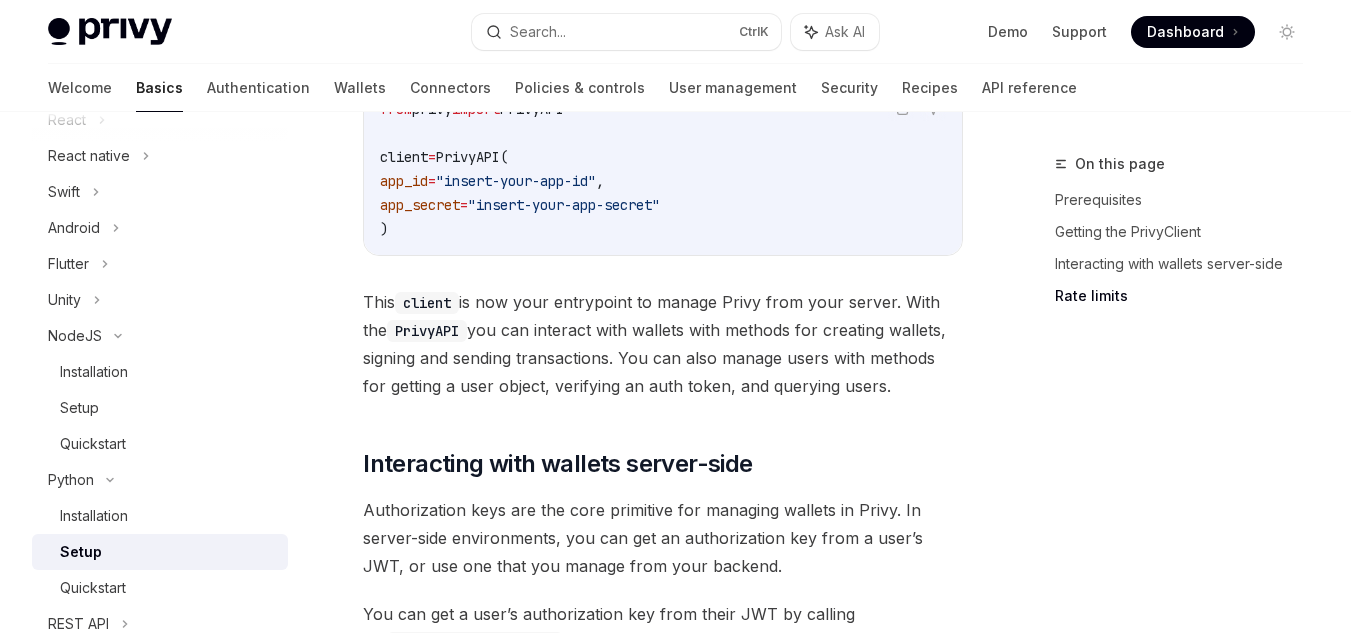 click on "Quickstart" at bounding box center [909, 1146] 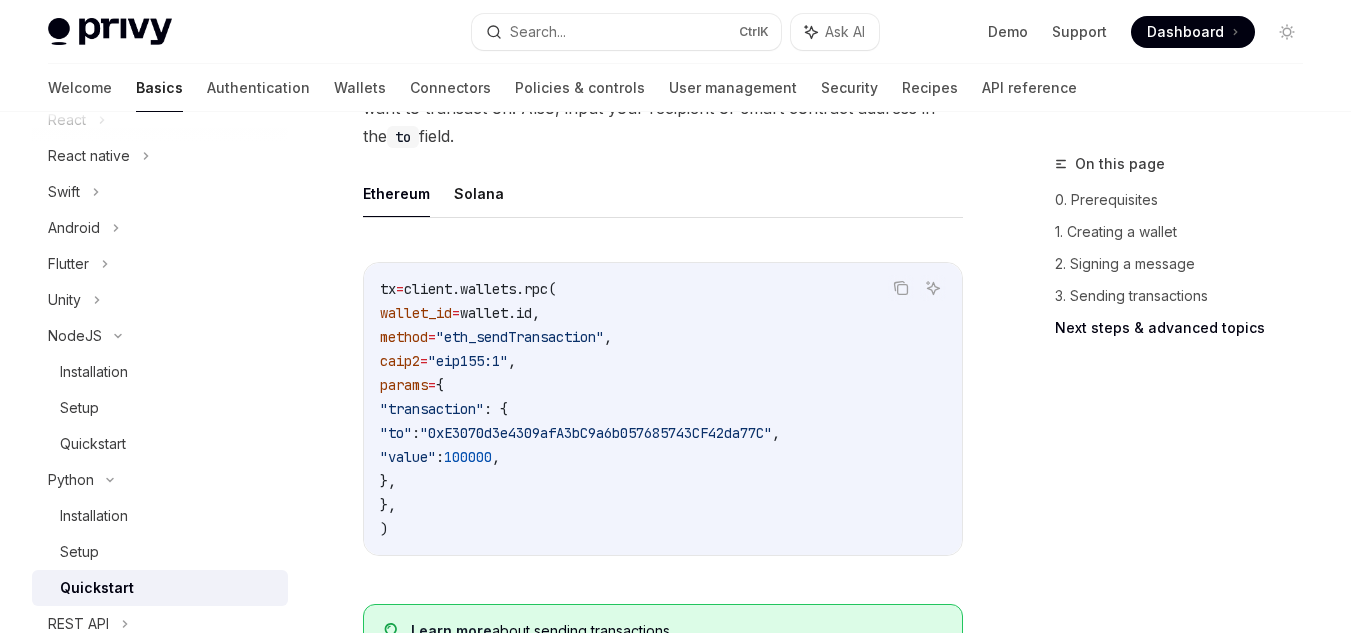 scroll, scrollTop: 2480, scrollLeft: 0, axis: vertical 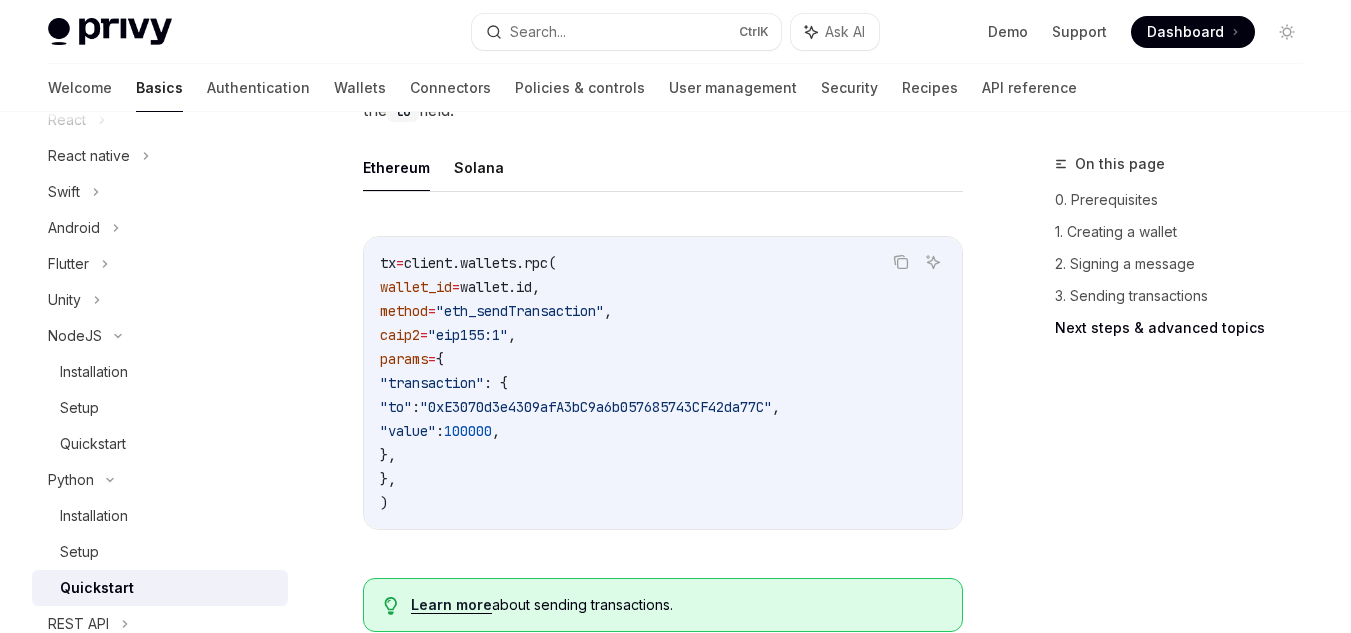 click on "Setup" at bounding box center [925, 1154] 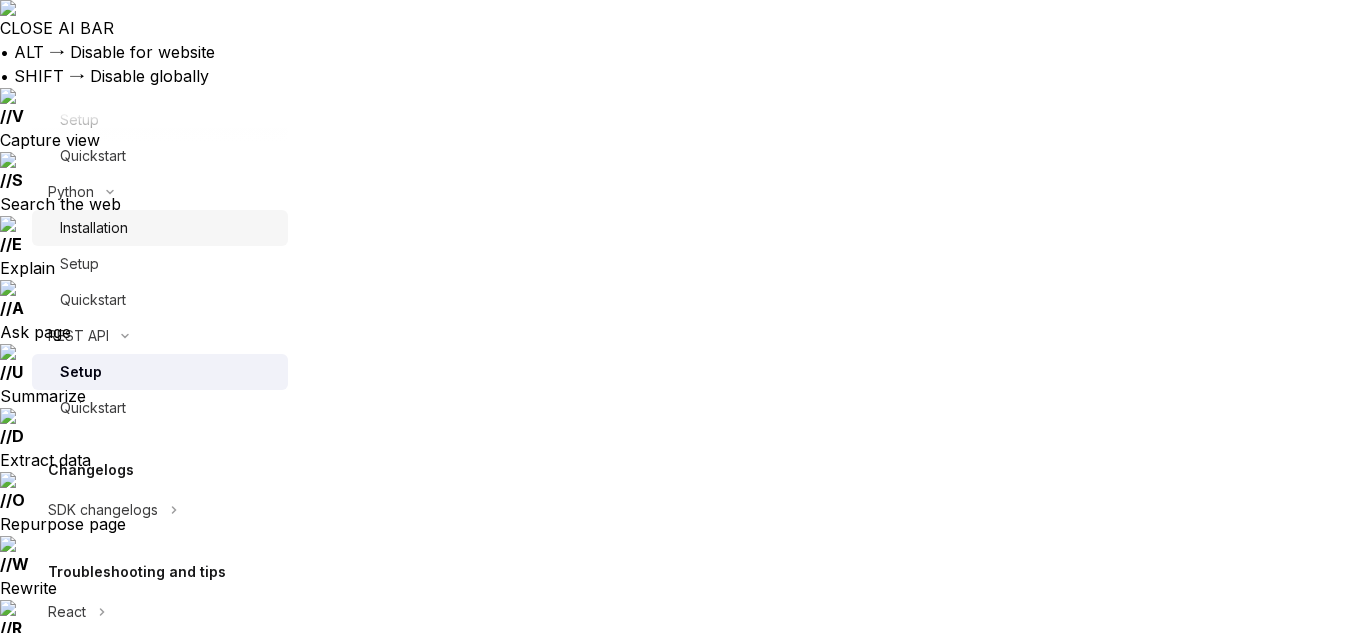 click on "Installation" at bounding box center (94, 228) 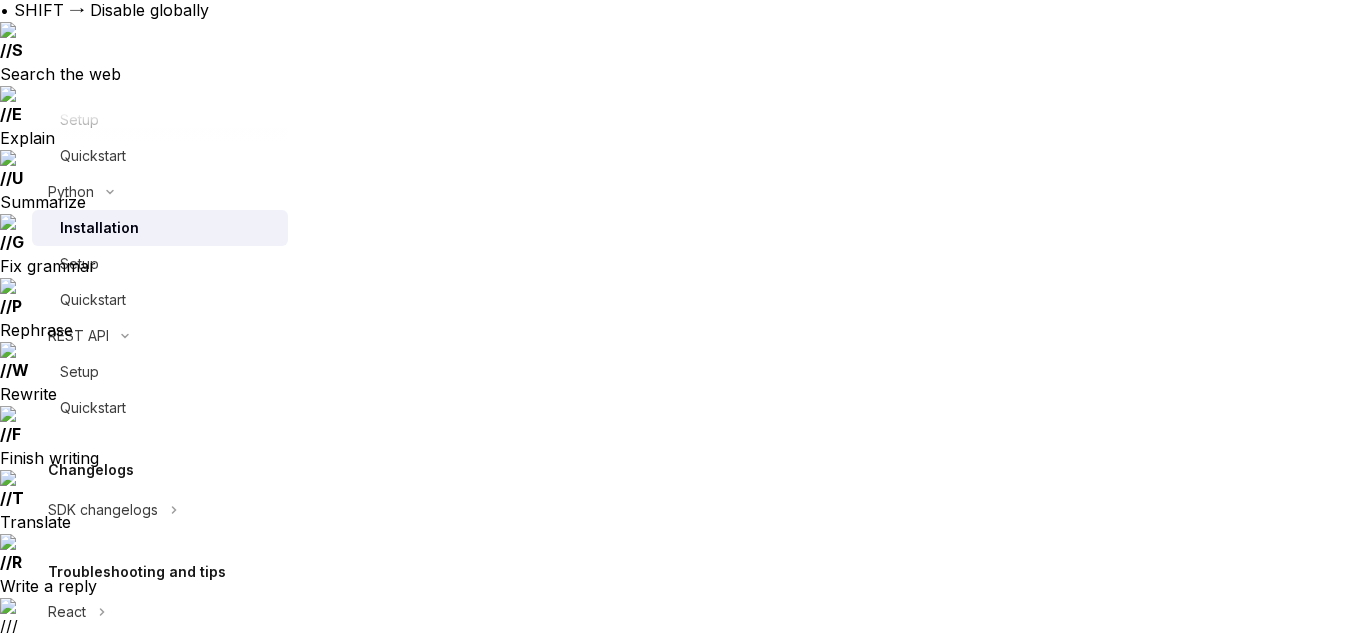 scroll, scrollTop: 178, scrollLeft: 0, axis: vertical 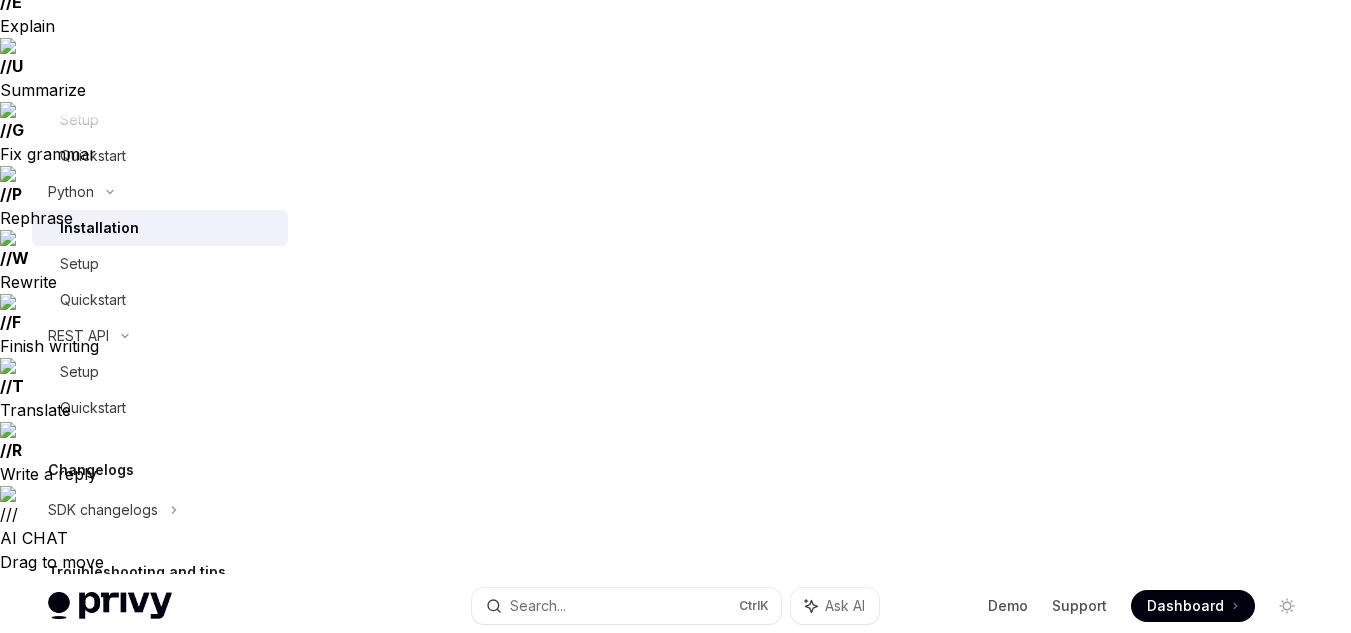 drag, startPoint x: 353, startPoint y: 170, endPoint x: 839, endPoint y: 305, distance: 504.4016 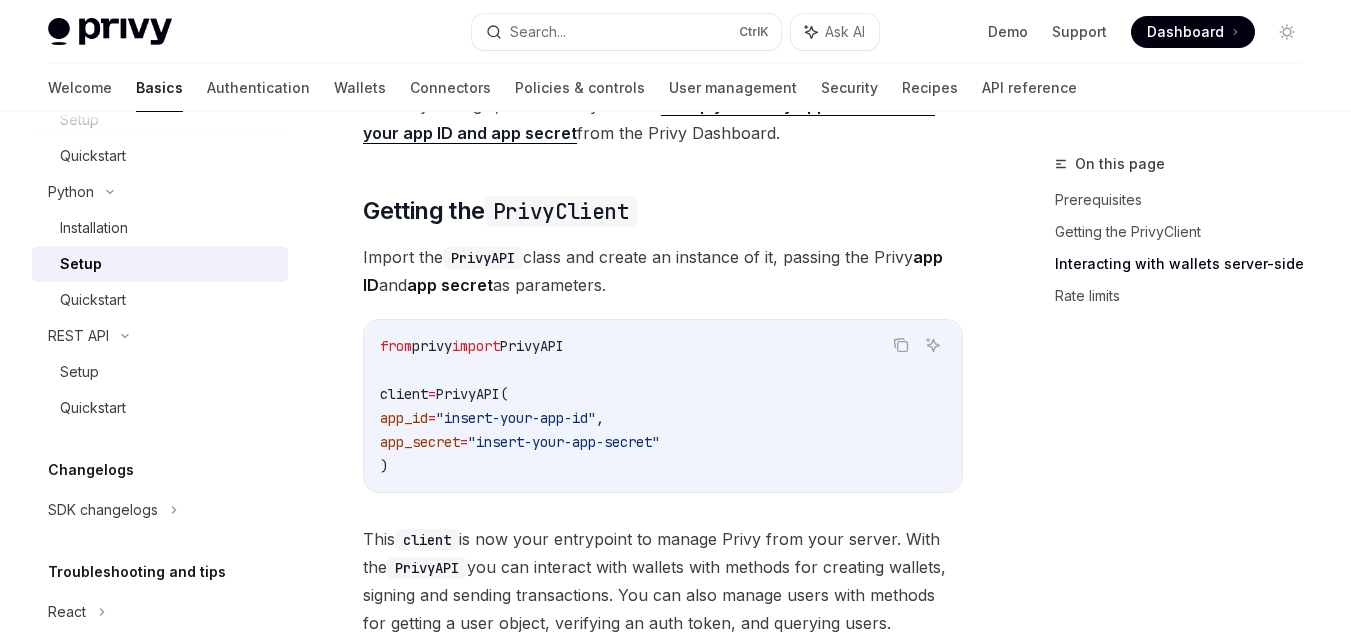 scroll, scrollTop: 1000, scrollLeft: 0, axis: vertical 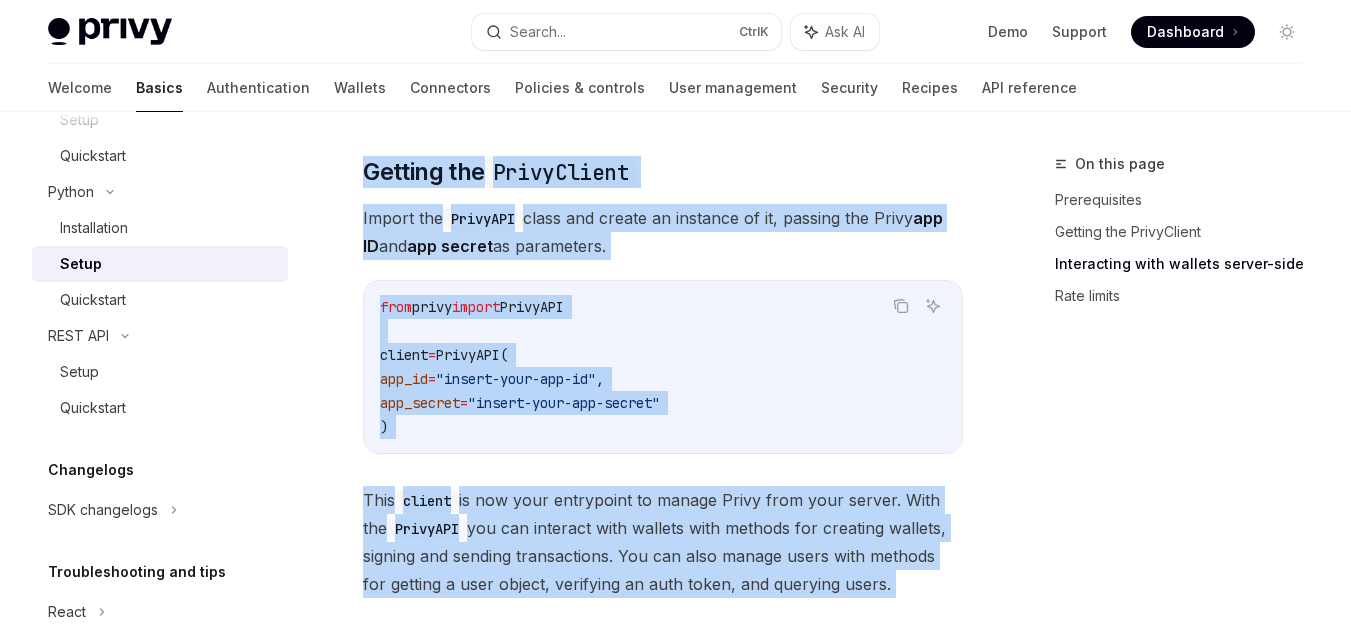drag, startPoint x: 359, startPoint y: 152, endPoint x: 658, endPoint y: 433, distance: 410.3194 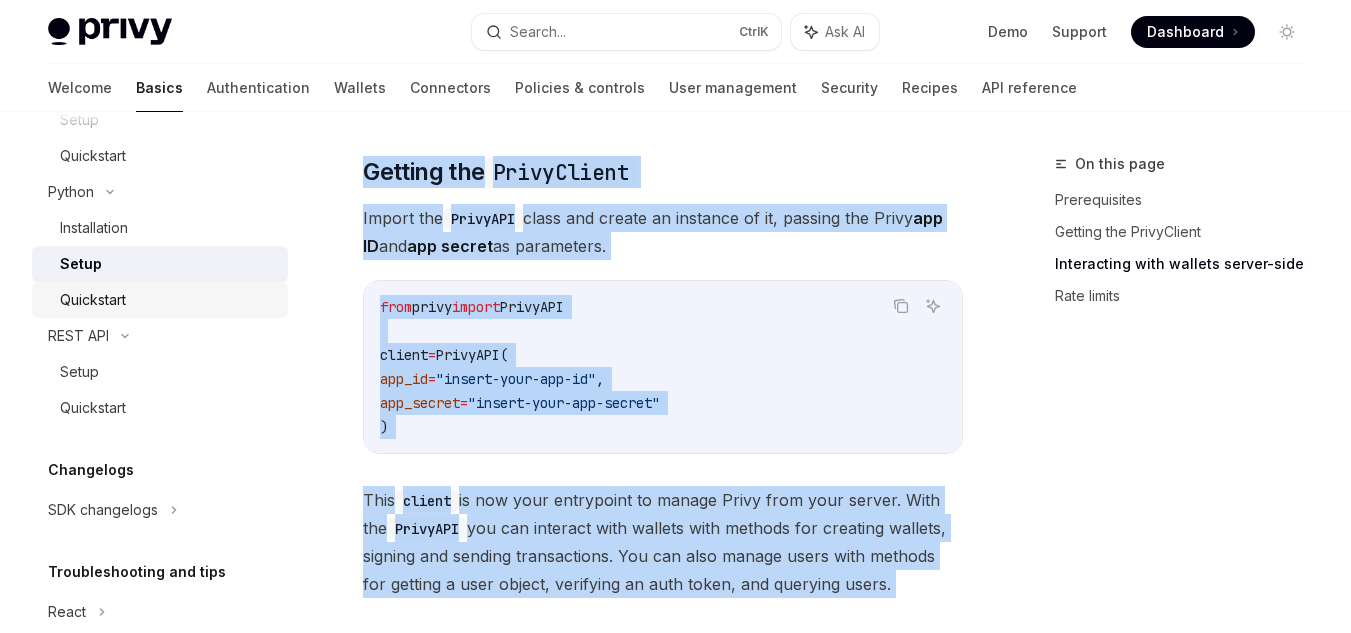 click on "Quickstart" at bounding box center [168, 300] 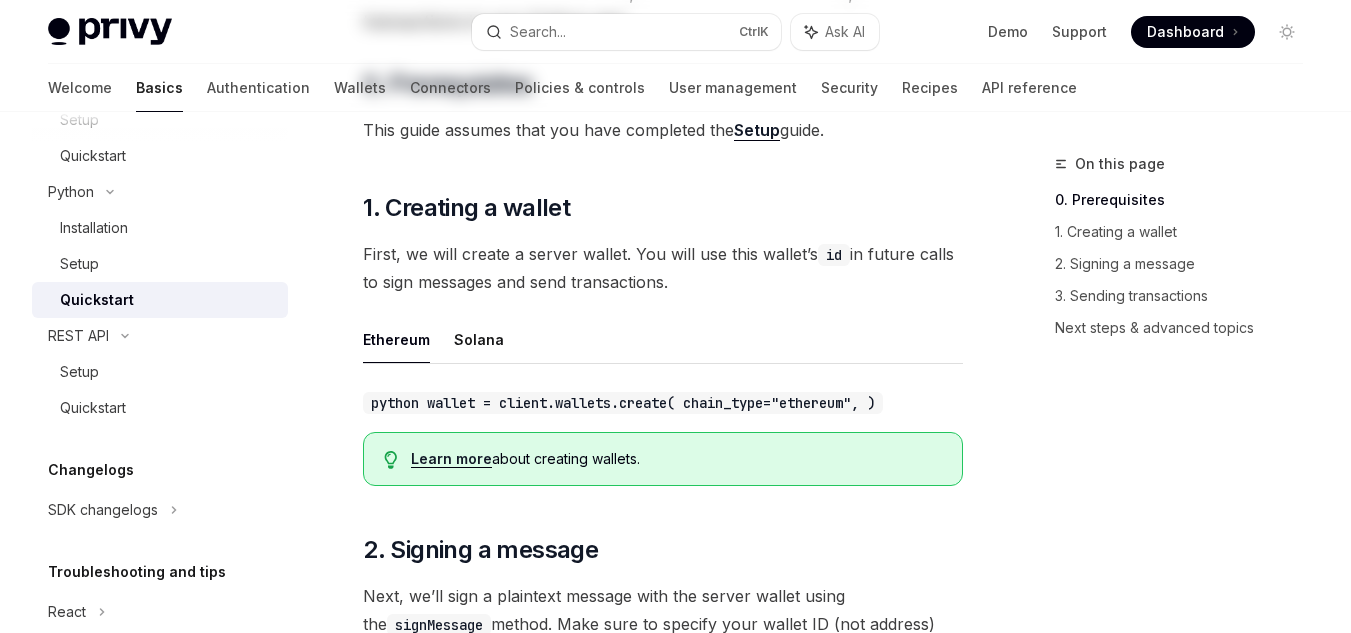 scroll, scrollTop: 0, scrollLeft: 0, axis: both 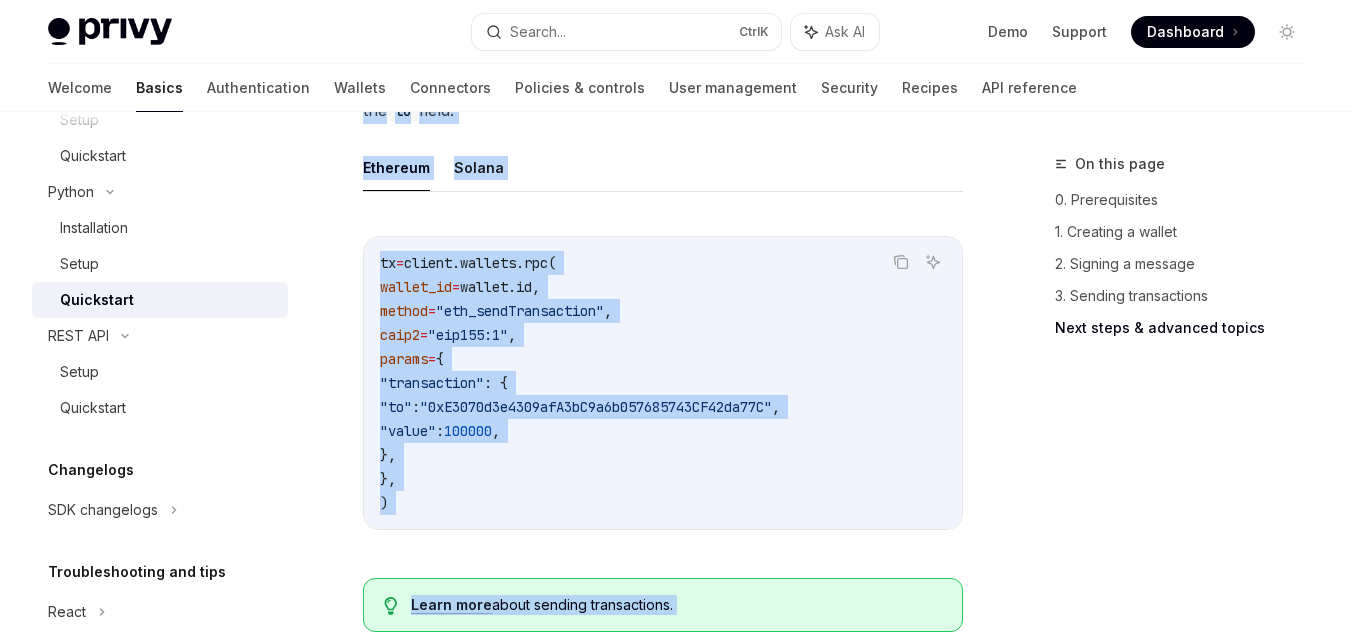 drag, startPoint x: 442, startPoint y: 216, endPoint x: 922, endPoint y: 341, distance: 496.00906 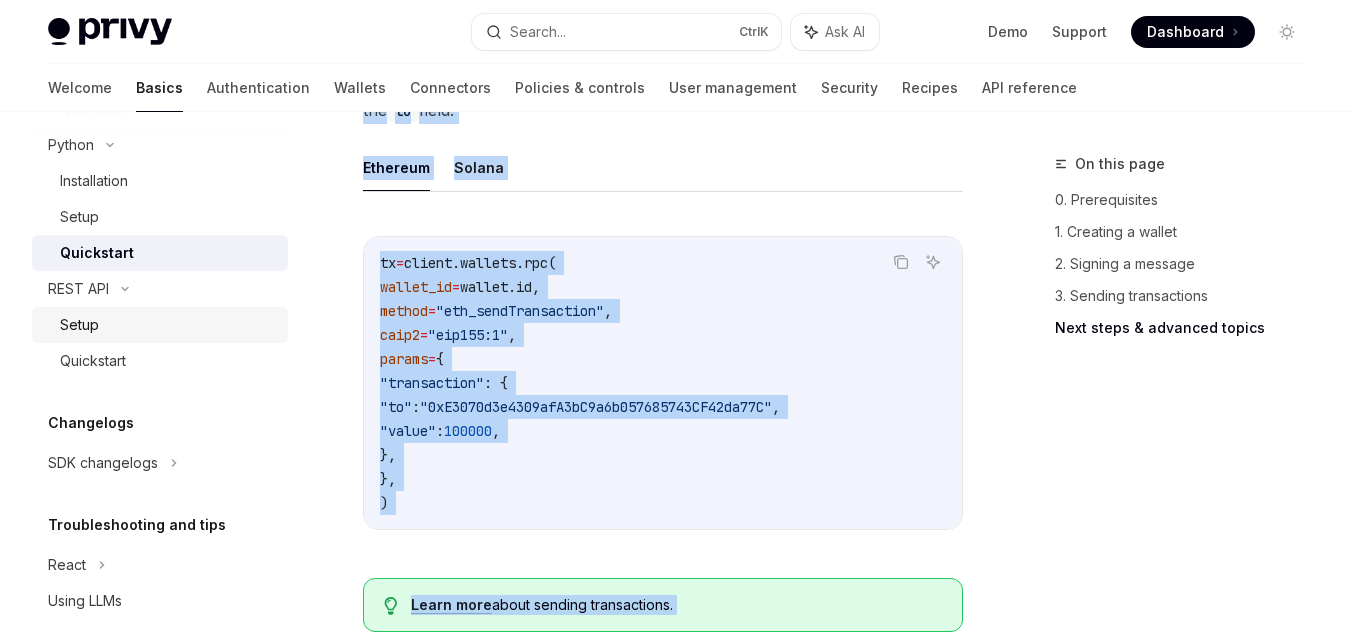 scroll, scrollTop: 647, scrollLeft: 0, axis: vertical 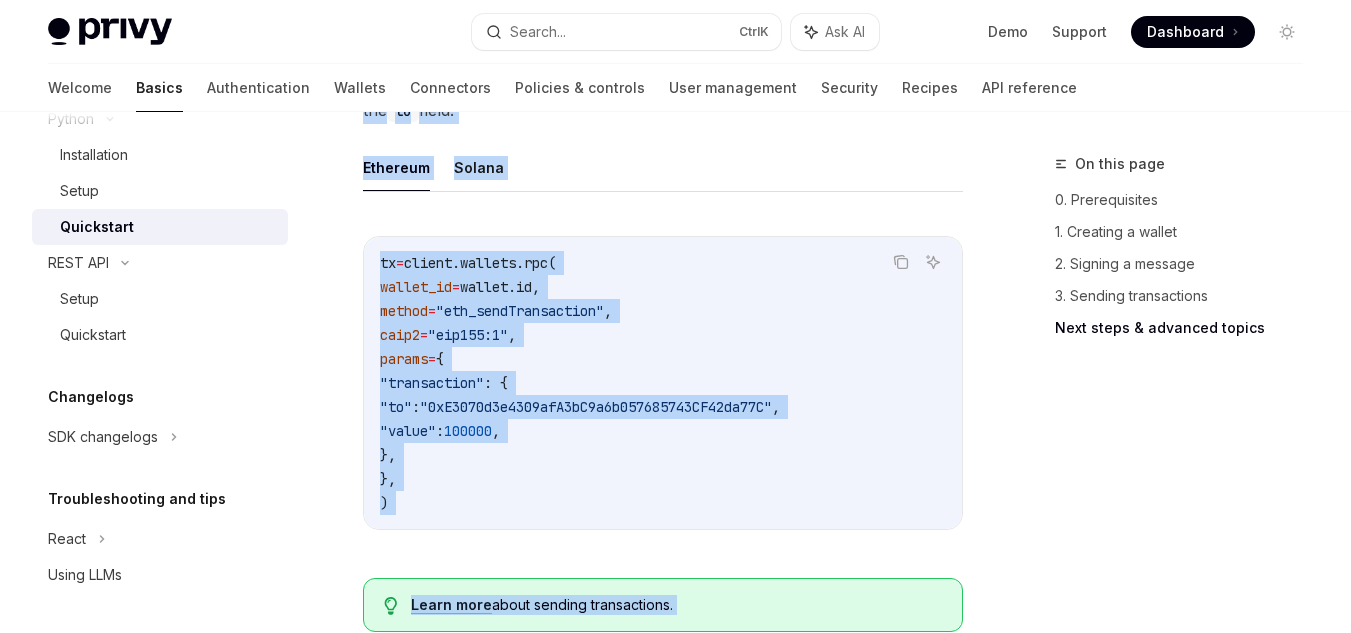 click on "If you want to require multiple parties to sign off before sending a transaction for a wallet, you can accomplish this through the use of  quorum approvals ." at bounding box center (663, 1046) 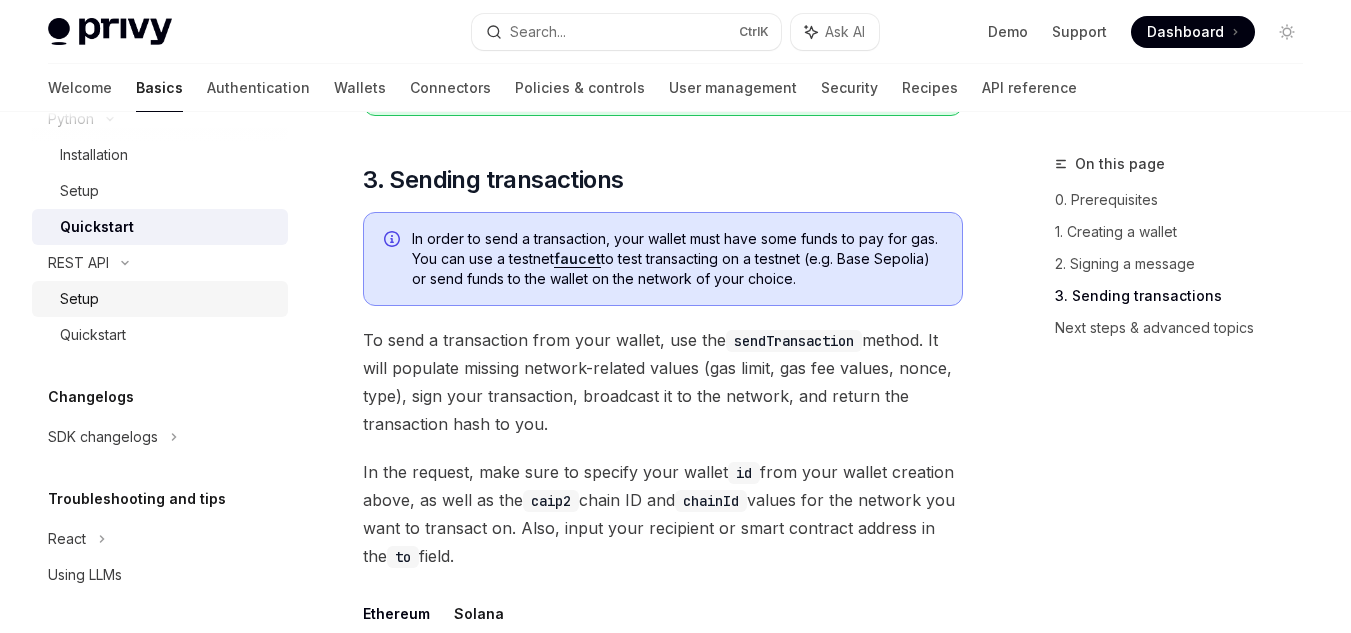scroll, scrollTop: 1980, scrollLeft: 0, axis: vertical 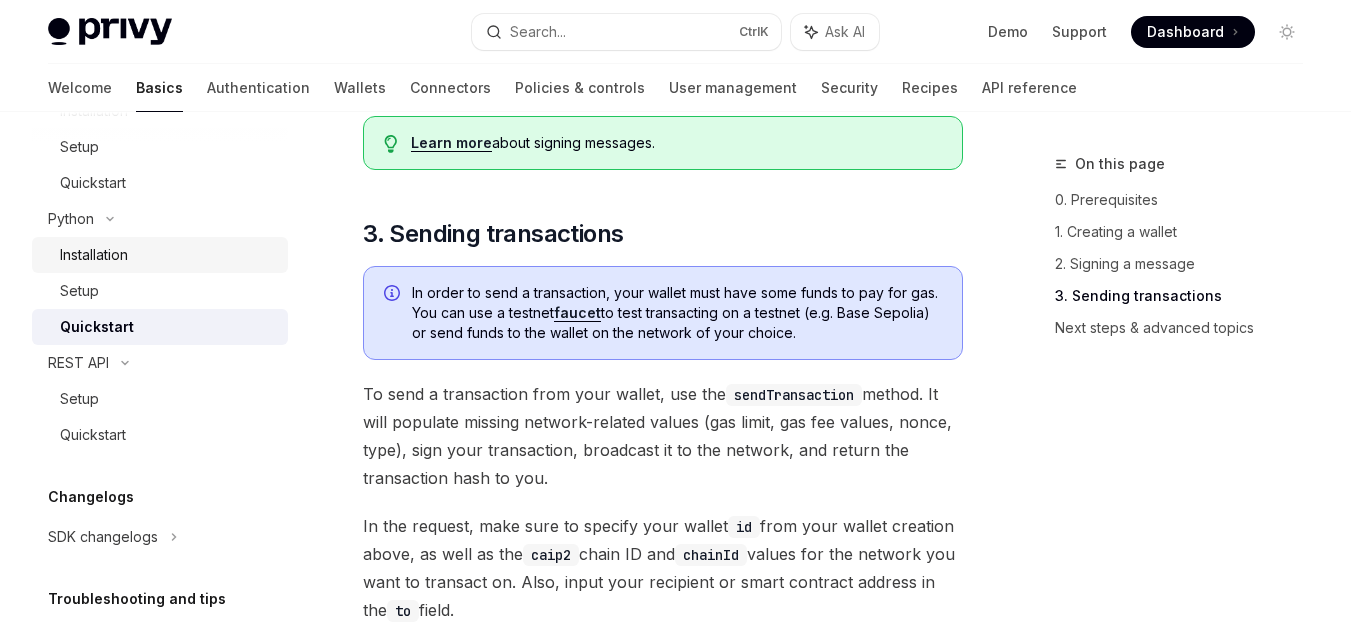 click on "Installation" at bounding box center (94, 255) 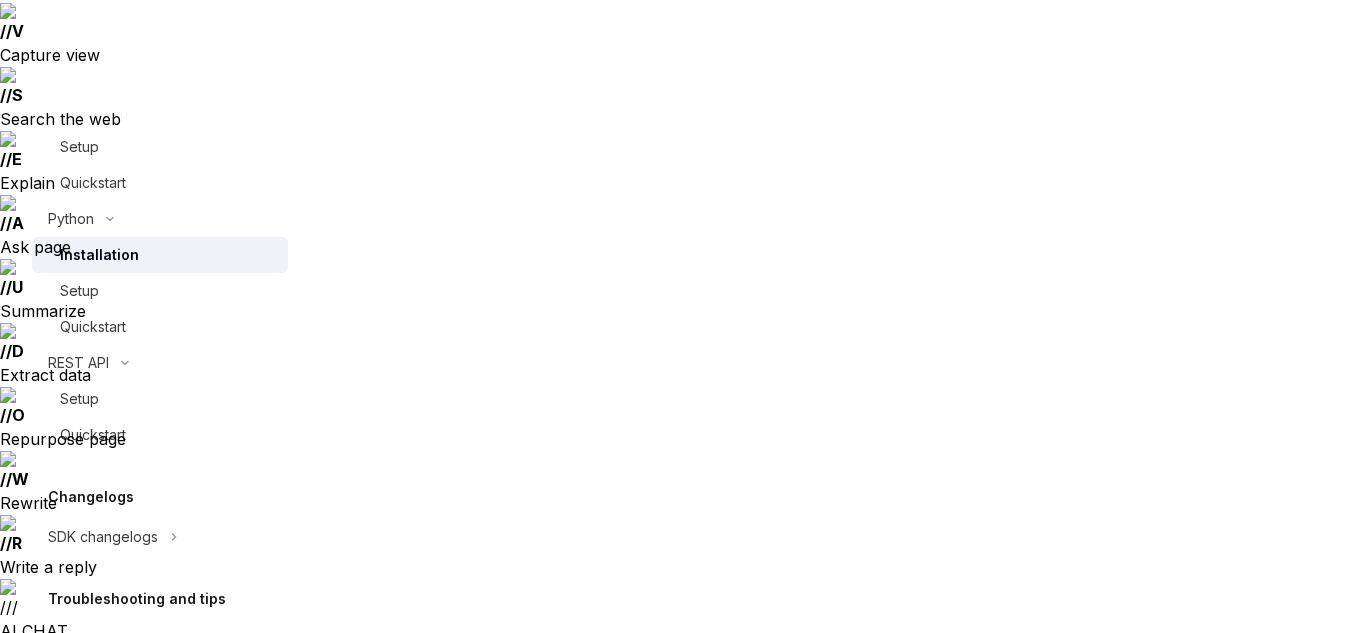 scroll, scrollTop: 178, scrollLeft: 0, axis: vertical 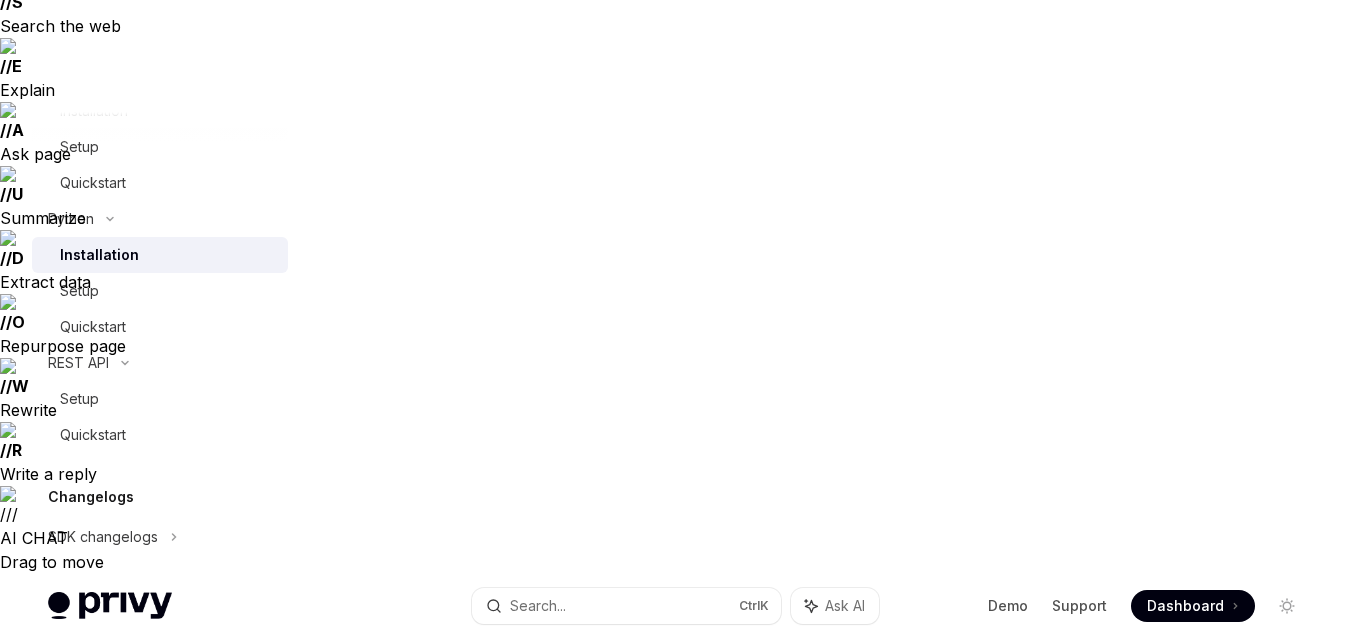 click on "Setup" at bounding box center [925, 1154] 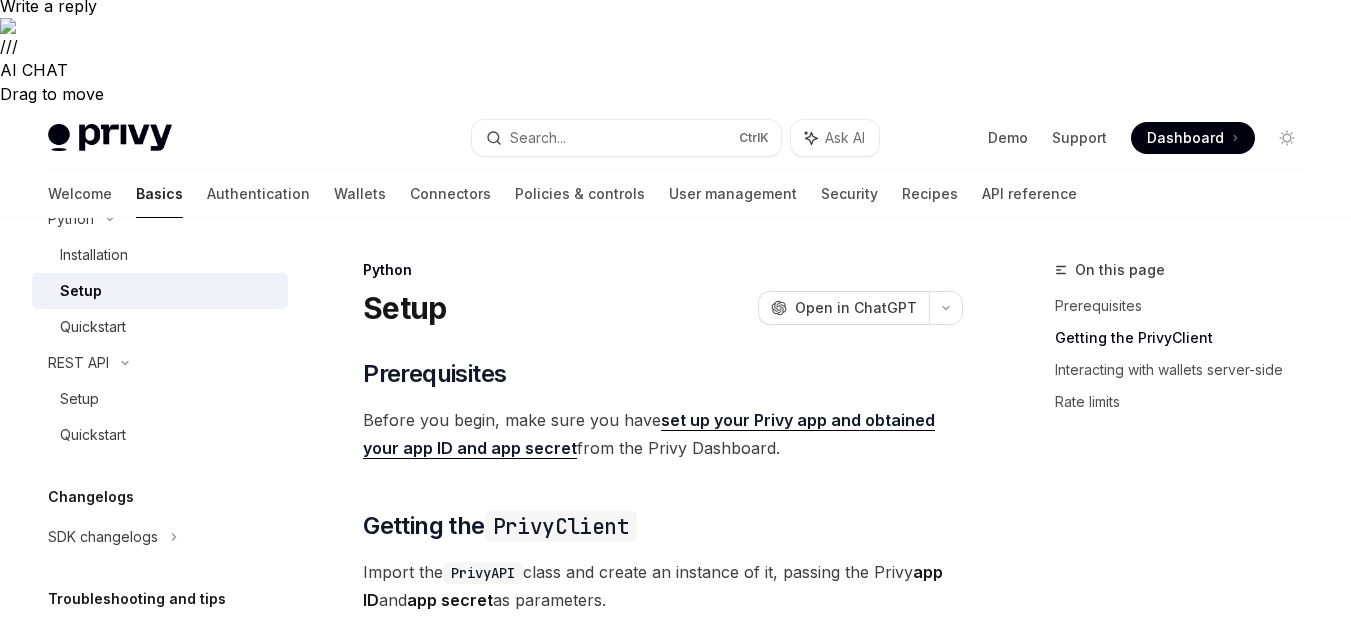 scroll, scrollTop: 600, scrollLeft: 0, axis: vertical 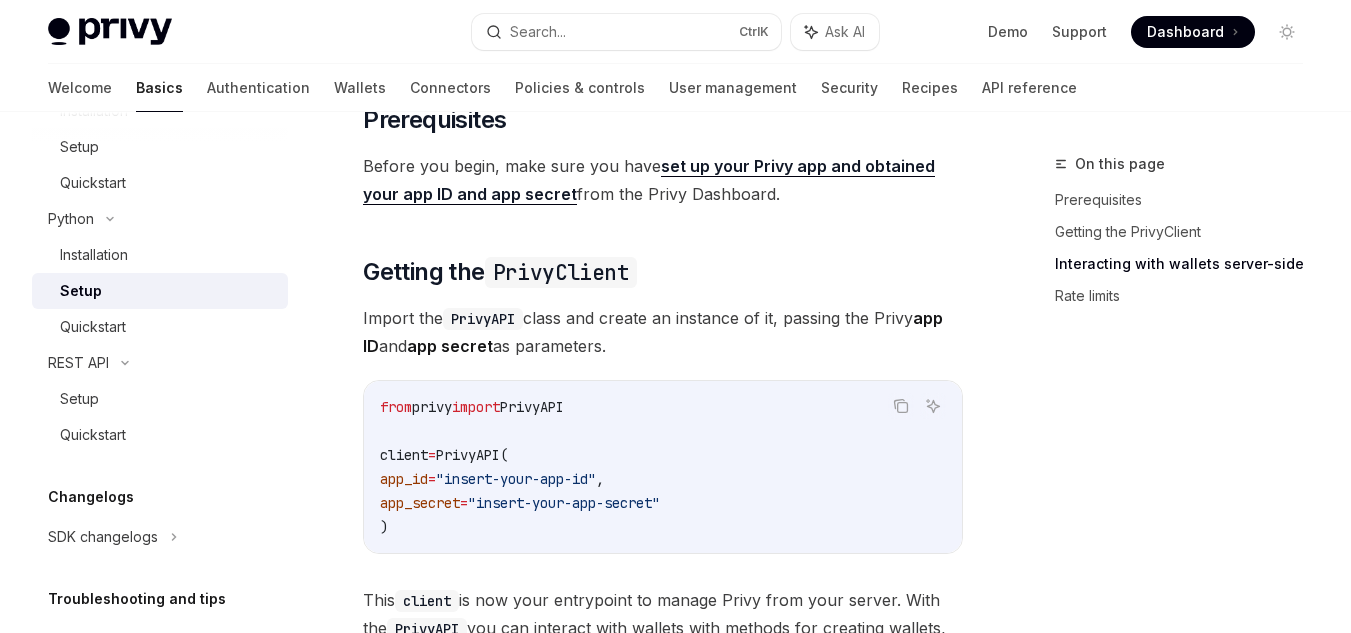 drag, startPoint x: 344, startPoint y: 286, endPoint x: 936, endPoint y: 451, distance: 614.5641 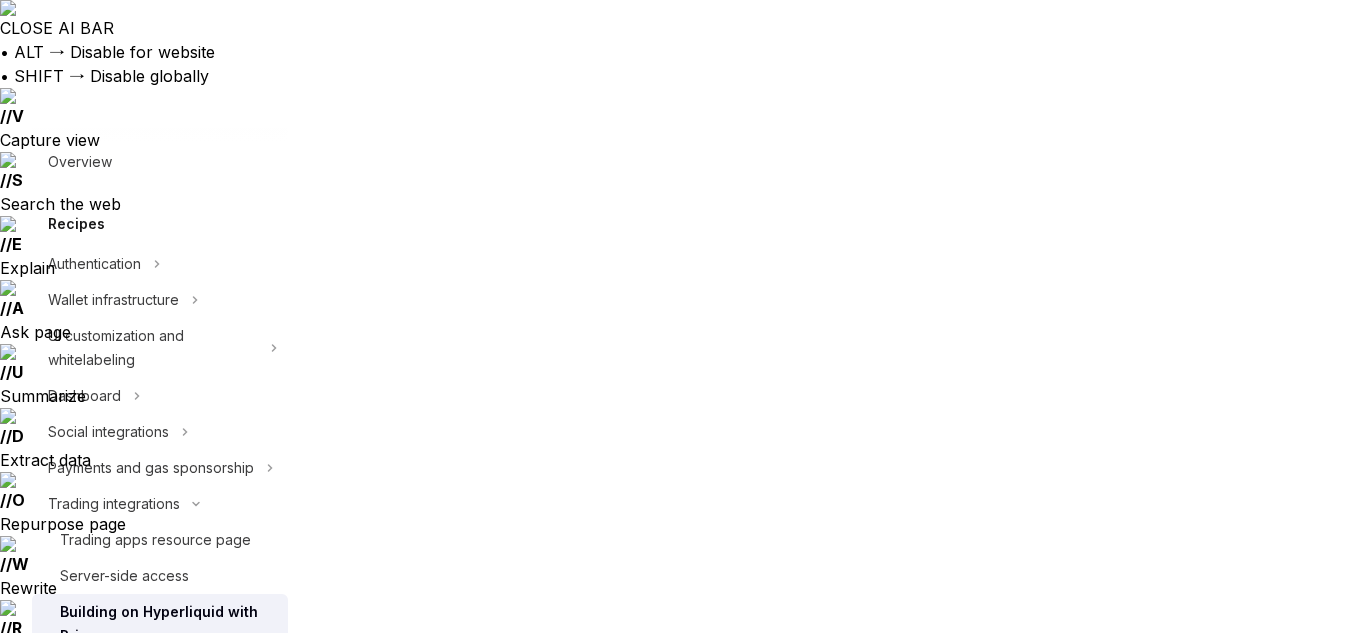 scroll, scrollTop: 884, scrollLeft: 0, axis: vertical 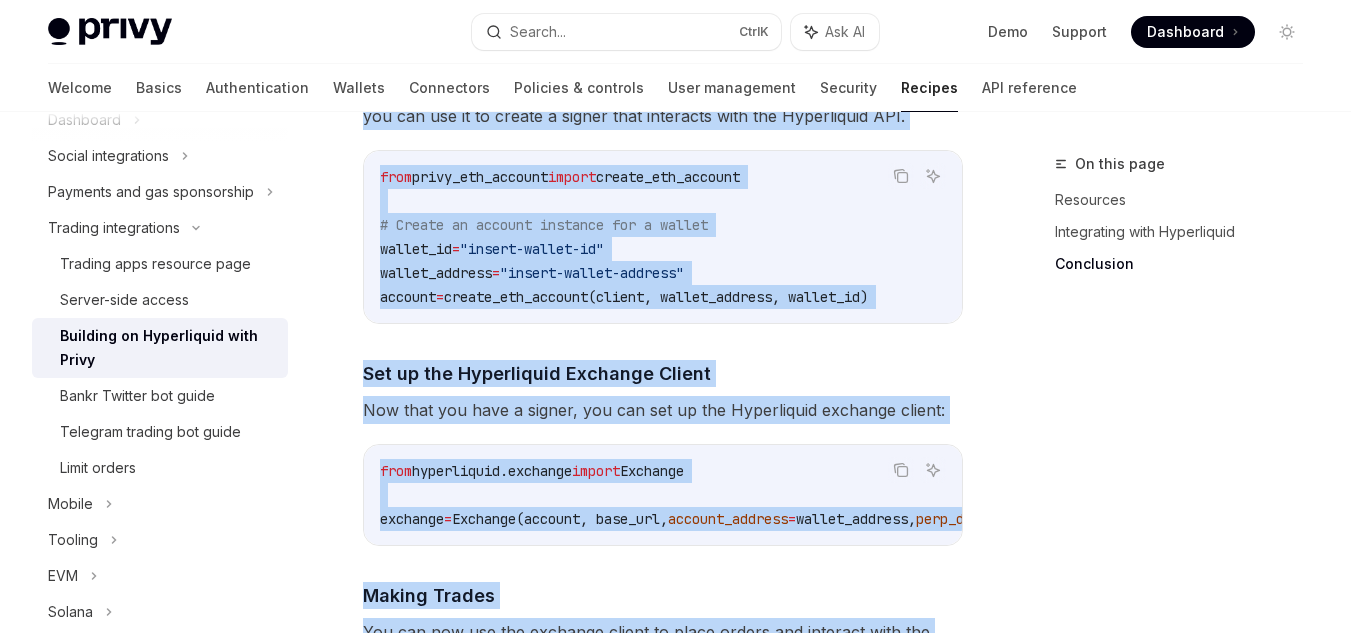 drag, startPoint x: 579, startPoint y: 184, endPoint x: 861, endPoint y: 368, distance: 336.71948 